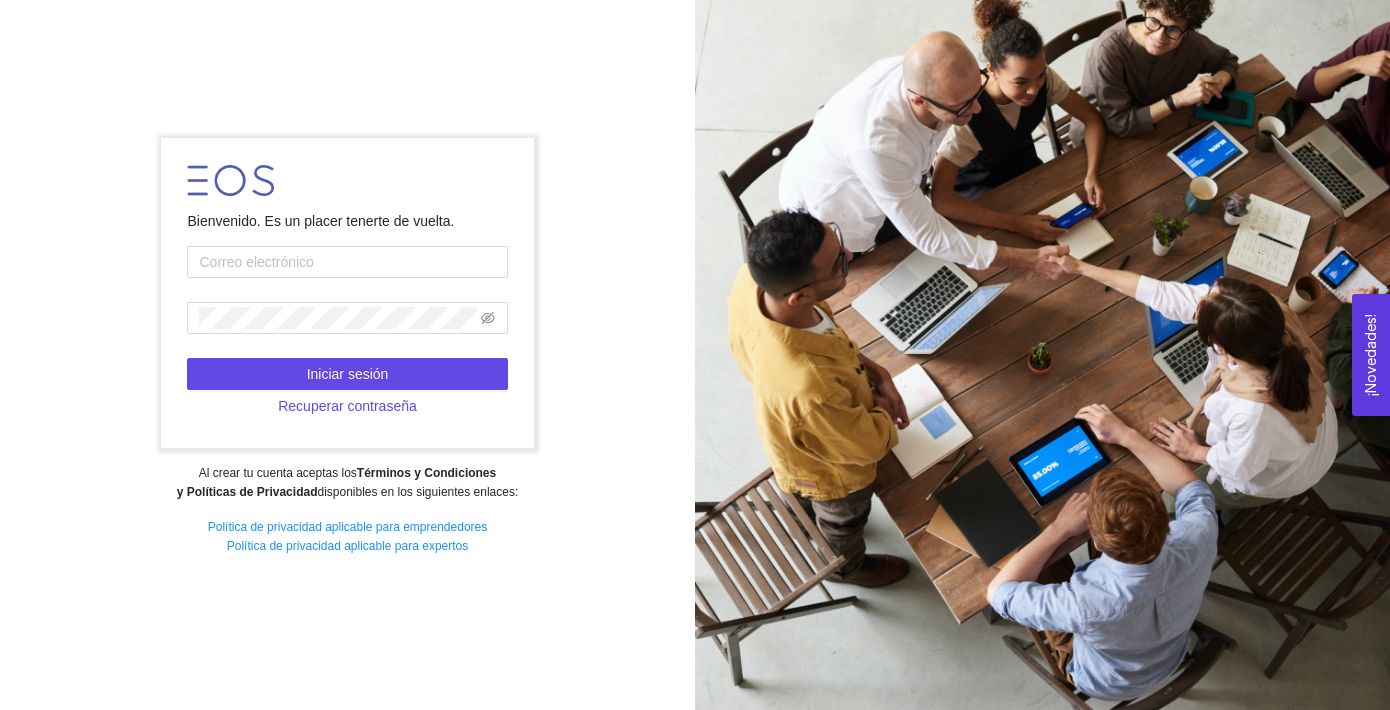 scroll, scrollTop: 0, scrollLeft: 0, axis: both 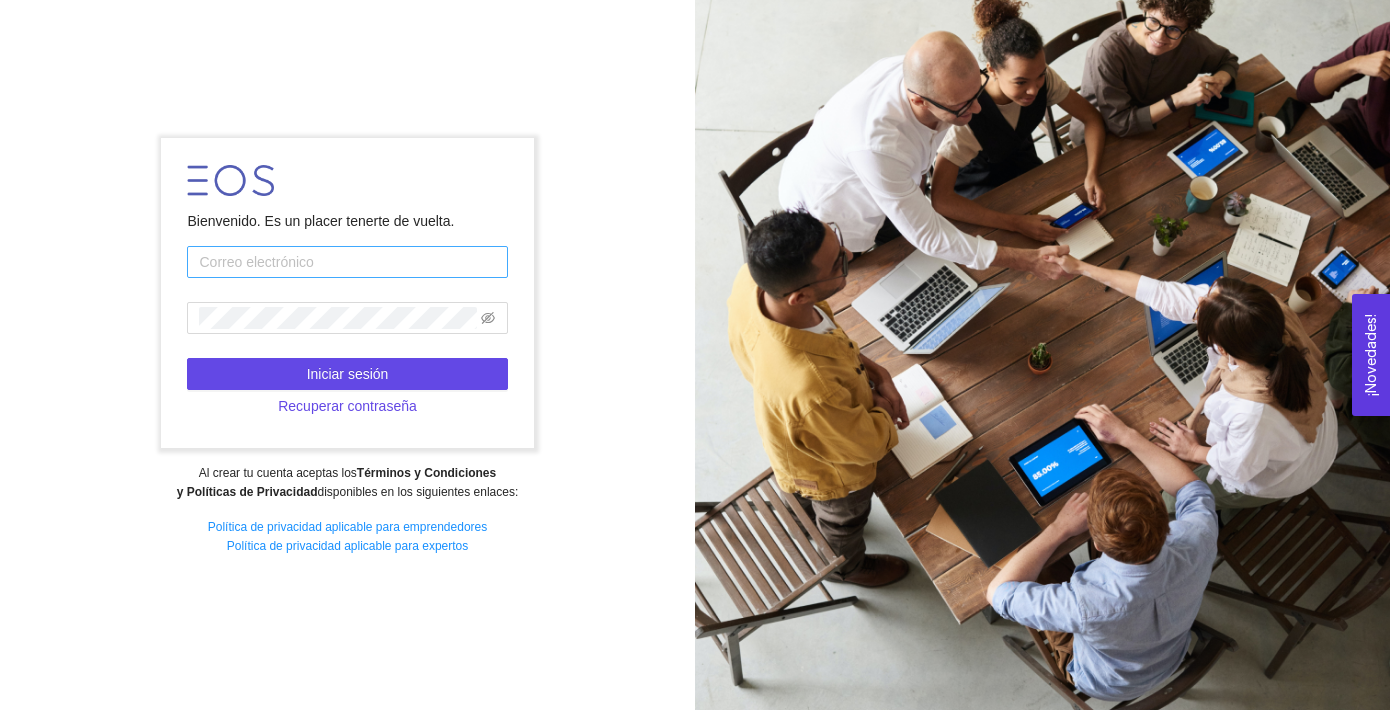 click at bounding box center (347, 262) 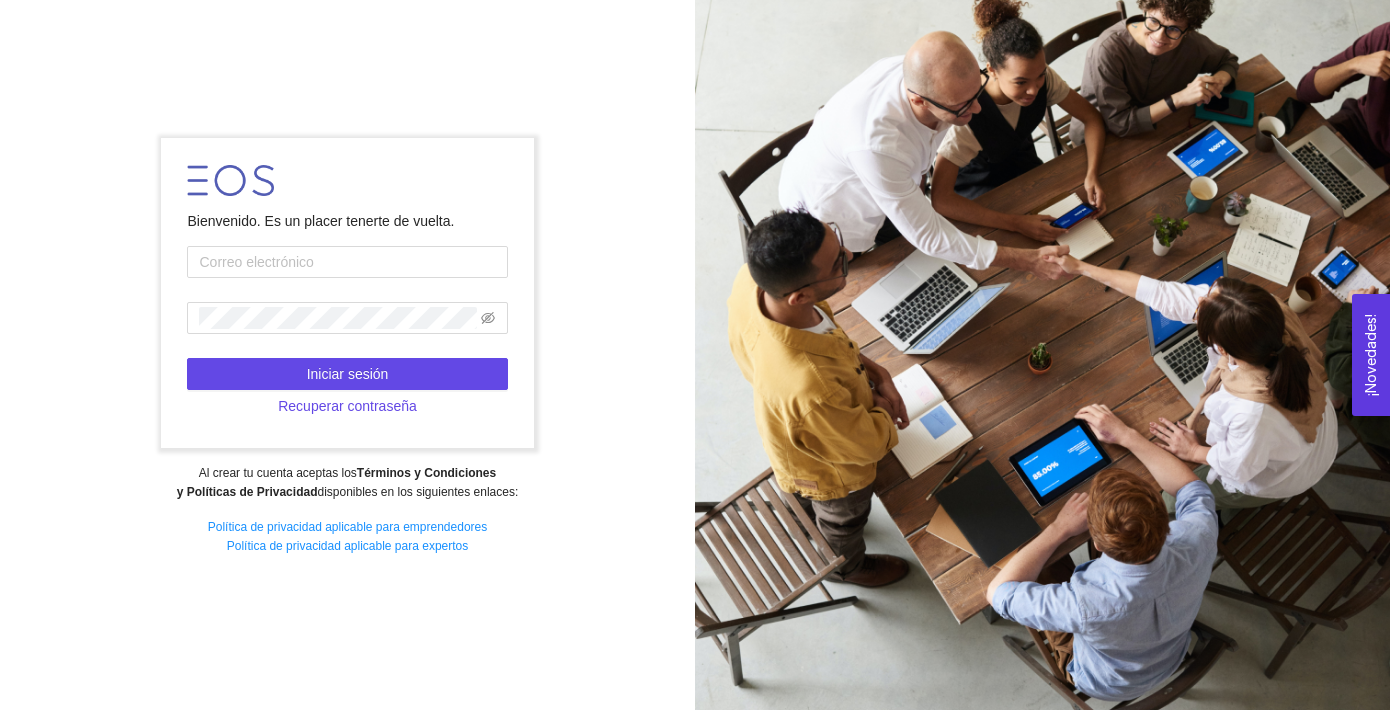 type on "[PERSON_NAME][EMAIL_ADDRESS][DOMAIN_NAME]" 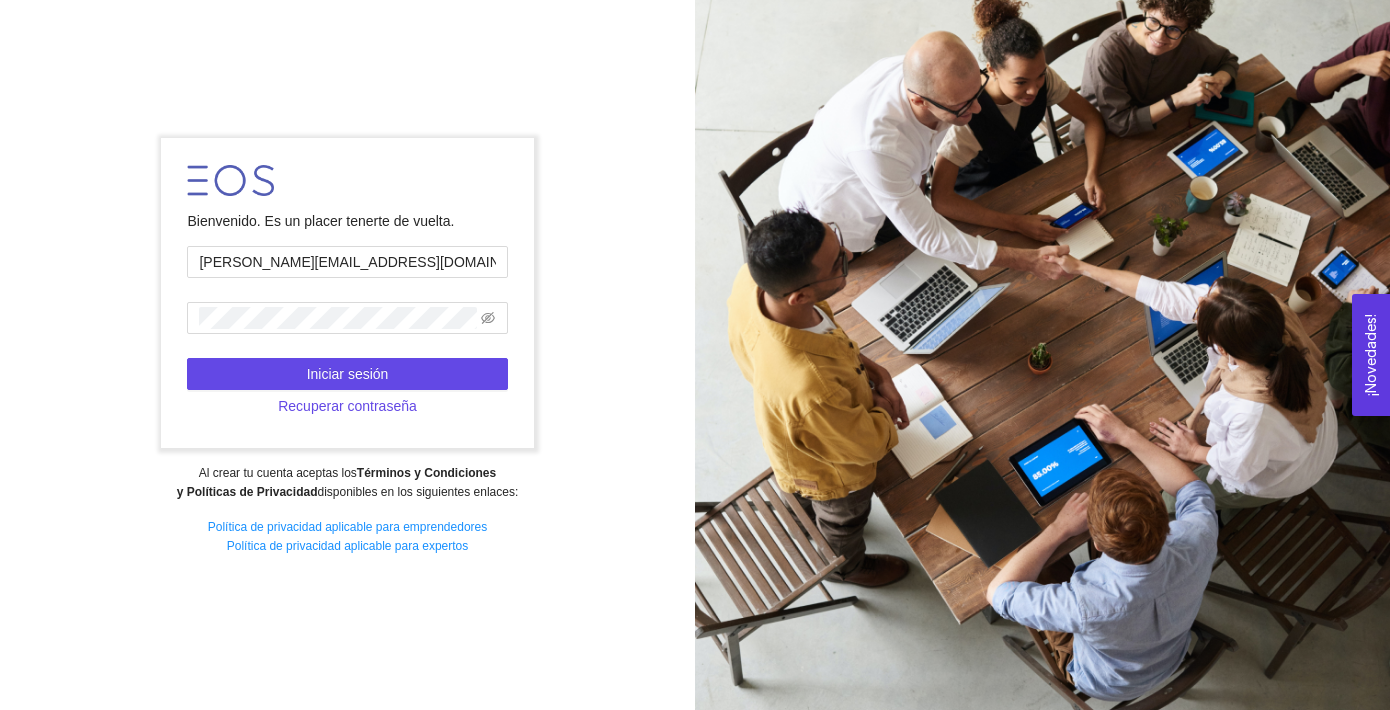 click on "Bienvenido. Es un placer tenerte de vuelta. claudia@impulsoempresarial.com.mx Iniciar sesión Recuperar contraseña" at bounding box center [347, 293] 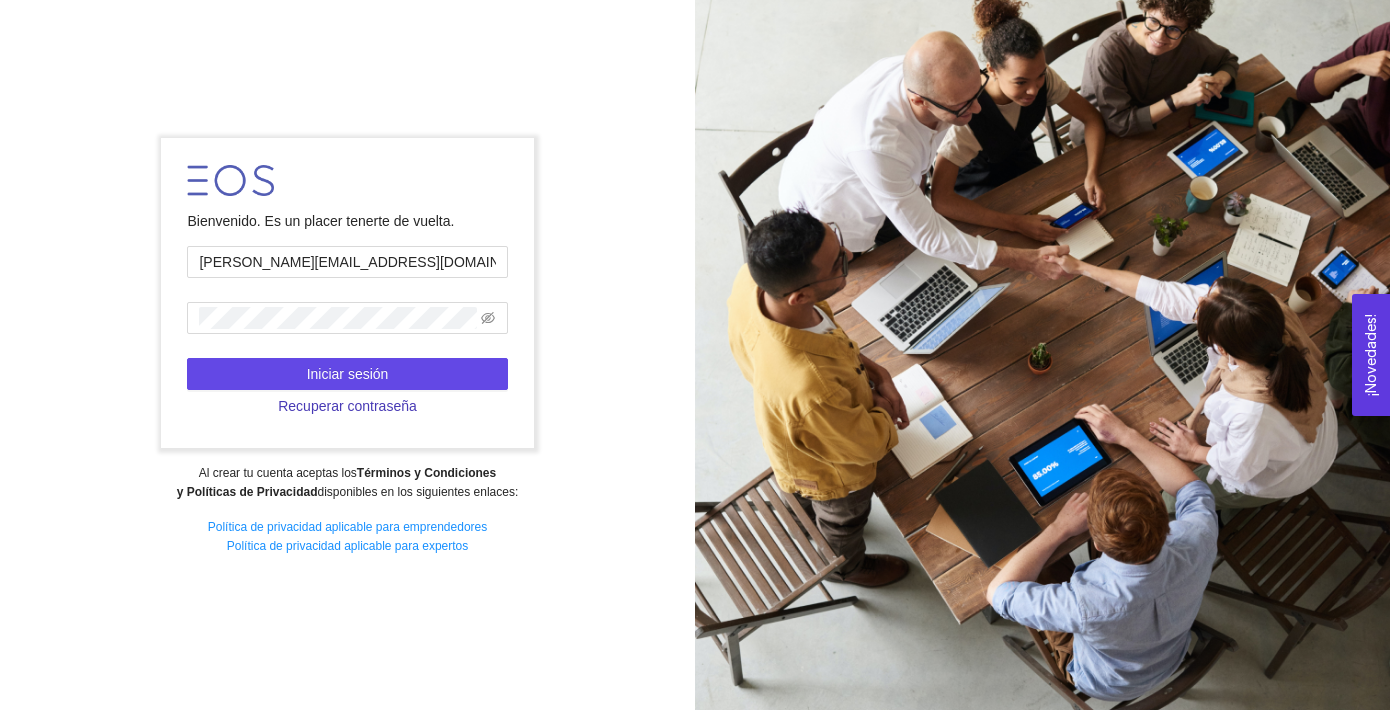click on "Recuperar contraseña" at bounding box center [347, 406] 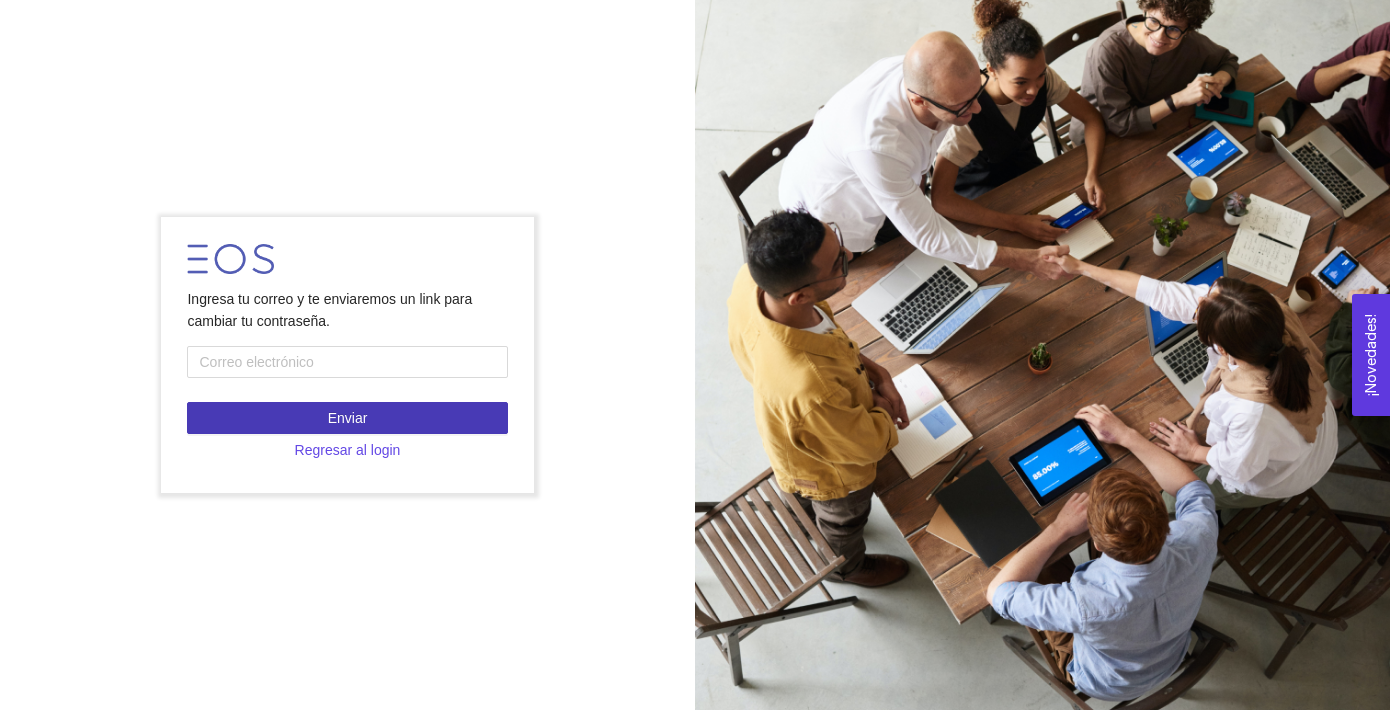 click on "Enviar" at bounding box center [347, 418] 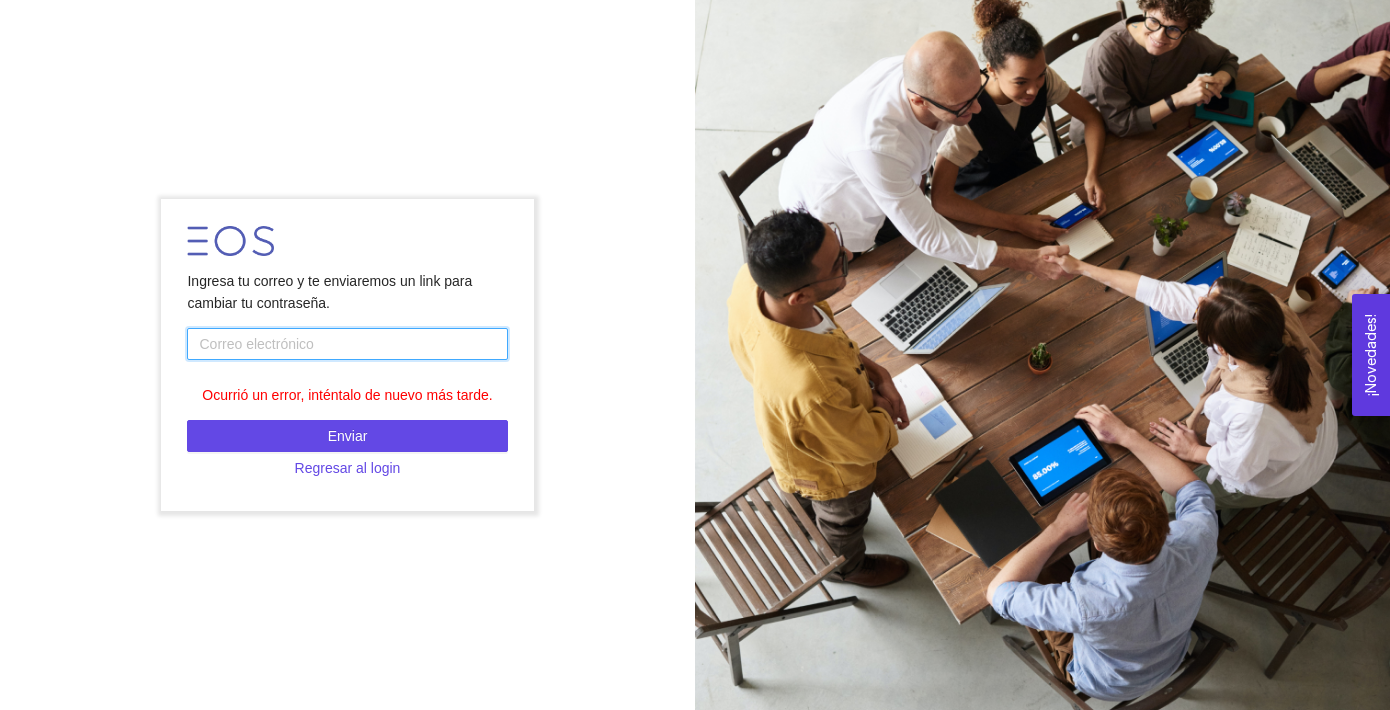 click at bounding box center [347, 344] 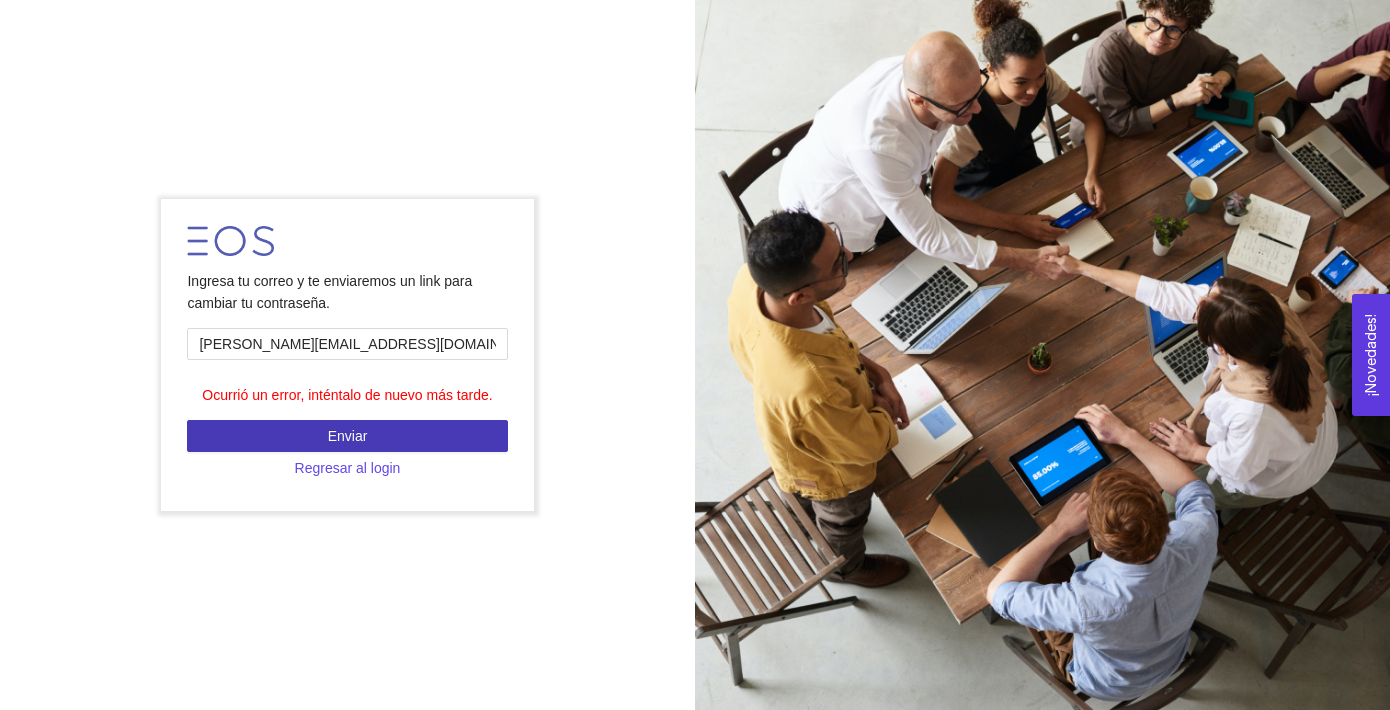 click on "Enviar" at bounding box center [347, 436] 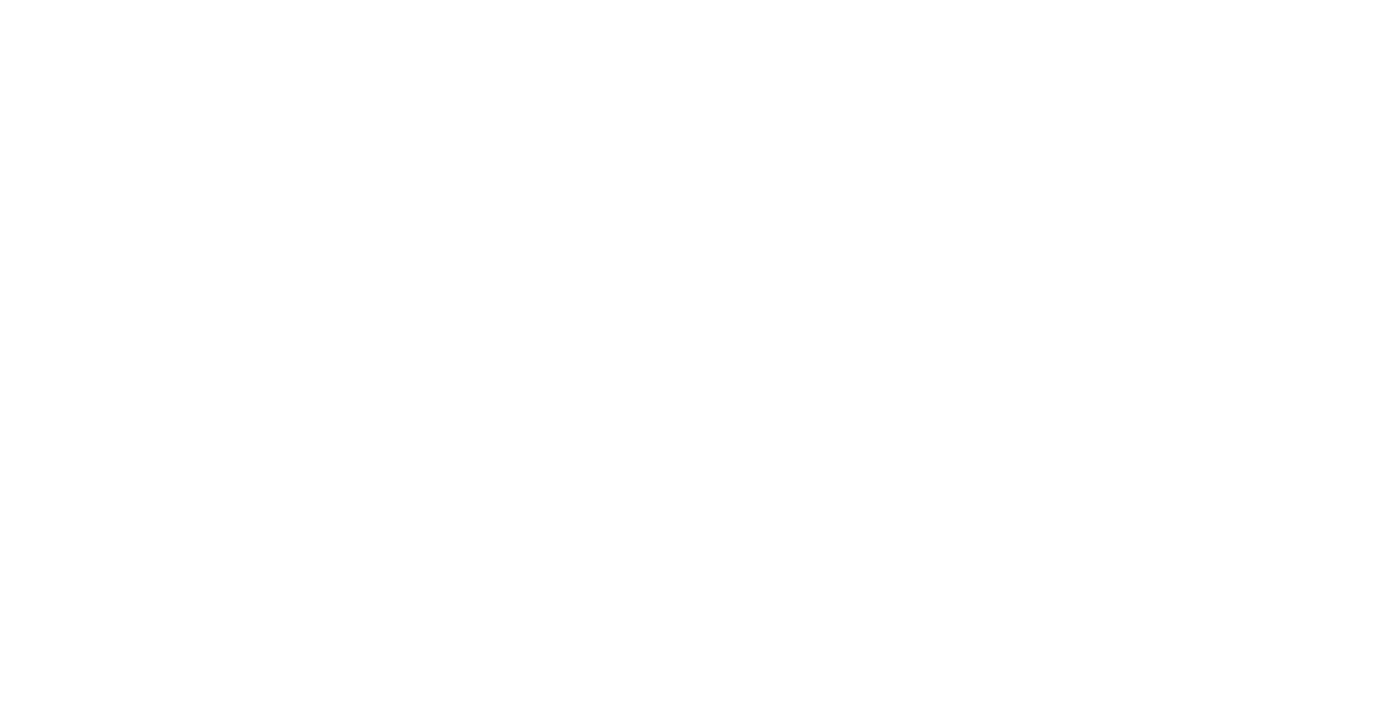 scroll, scrollTop: 0, scrollLeft: 0, axis: both 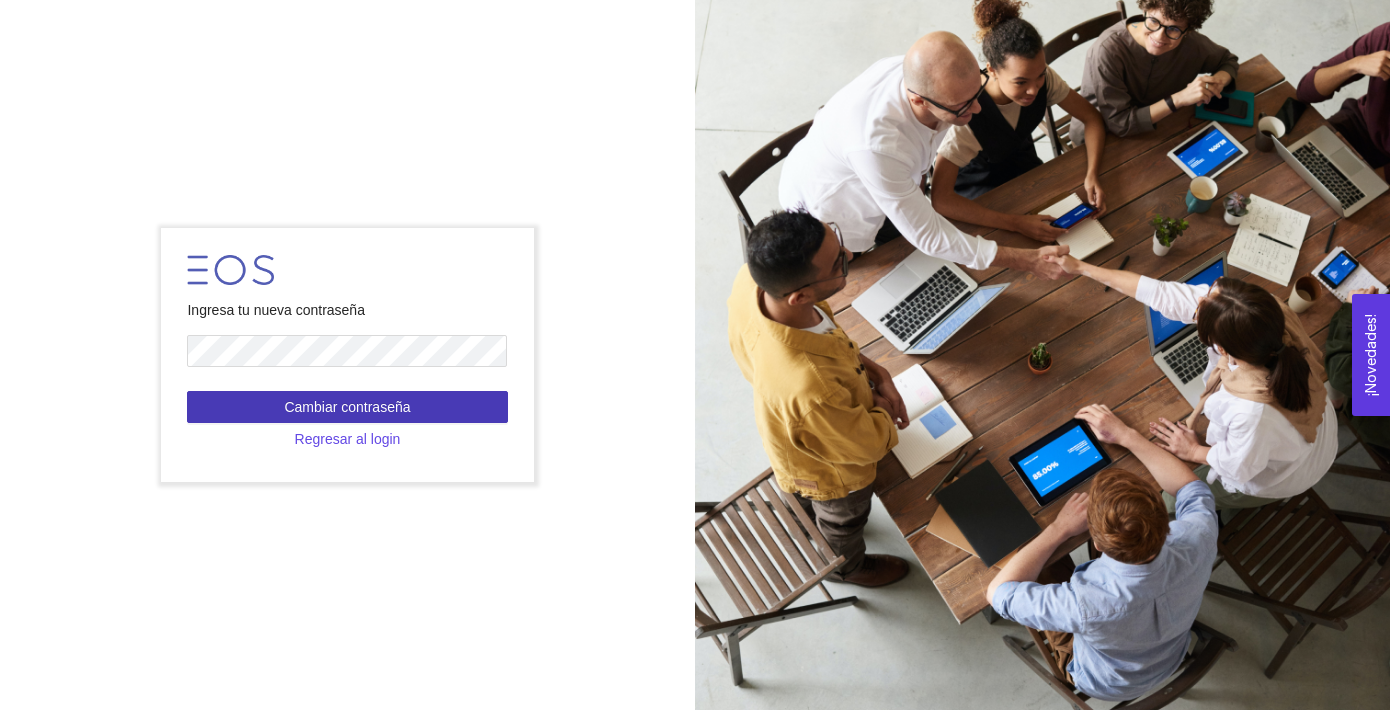 click on "Cambiar contraseña" at bounding box center (347, 407) 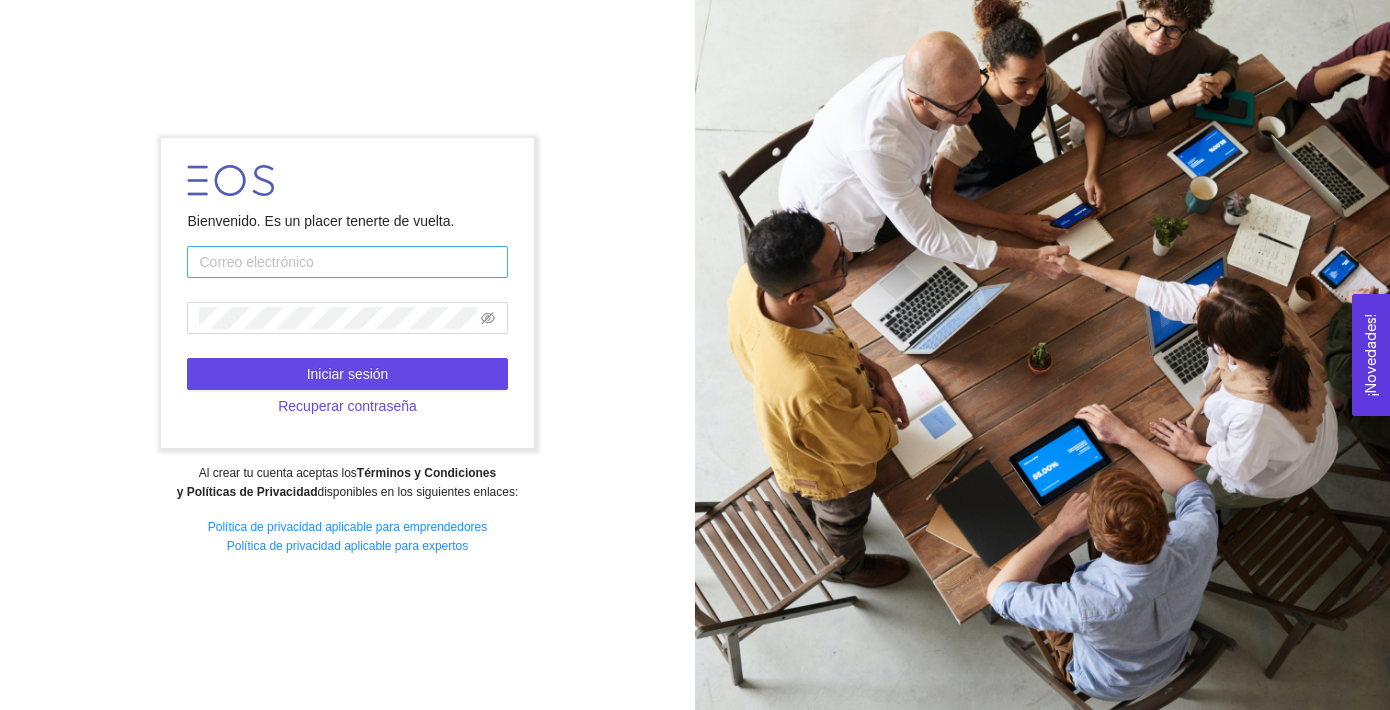 click at bounding box center (347, 262) 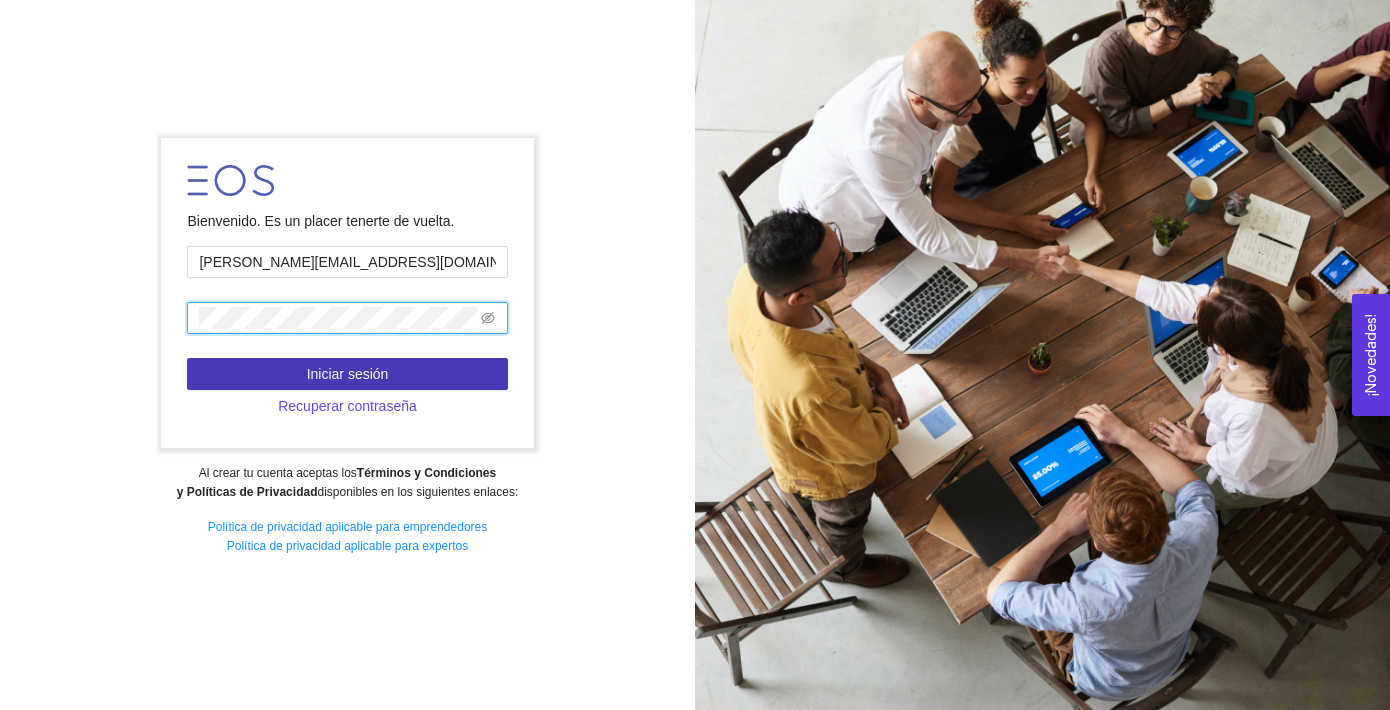 click on "Iniciar sesión" at bounding box center (348, 374) 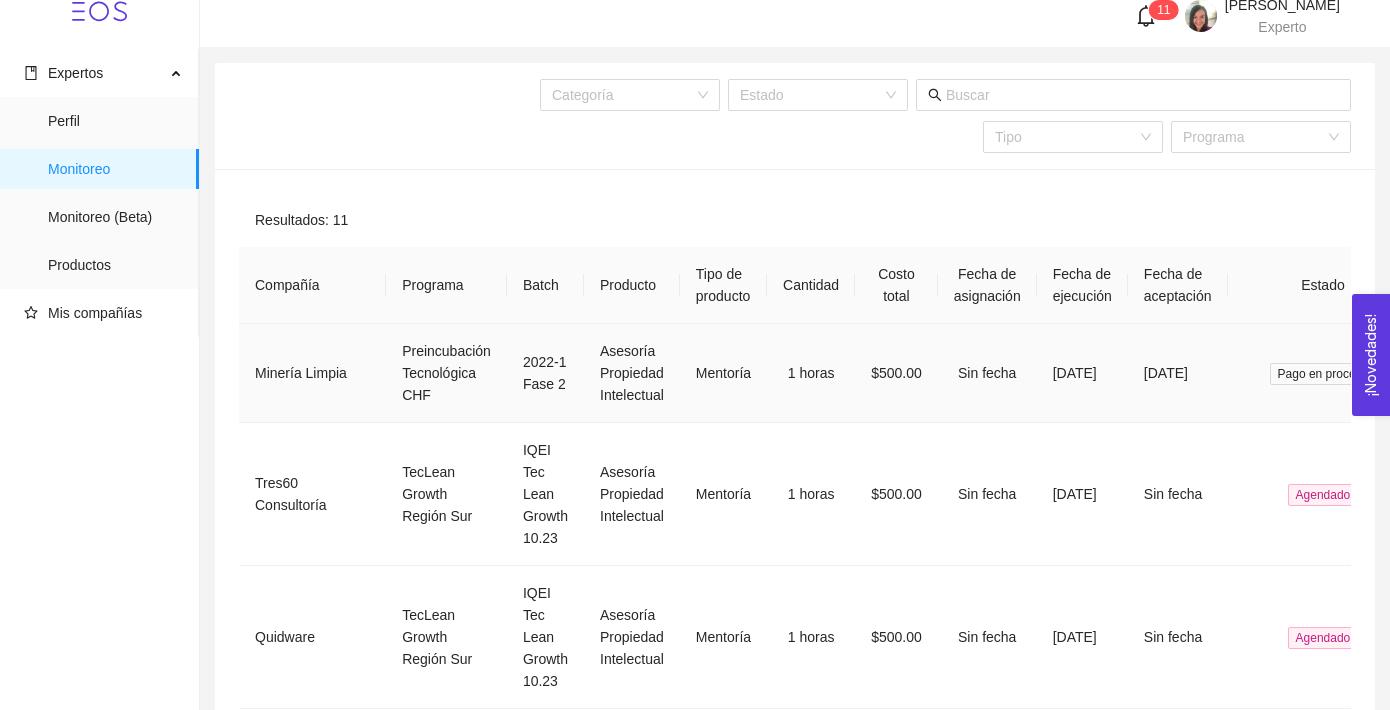 scroll, scrollTop: 0, scrollLeft: 0, axis: both 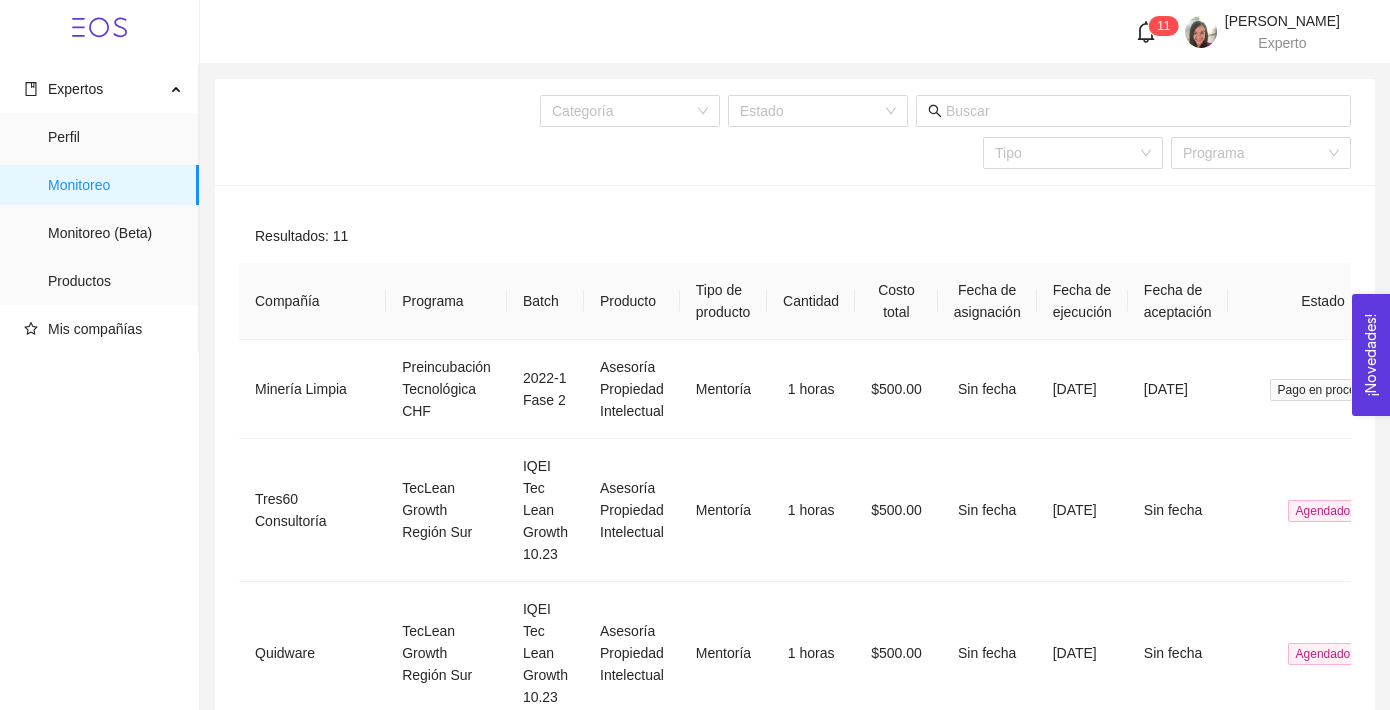 click on "1 1" at bounding box center (1163, 26) 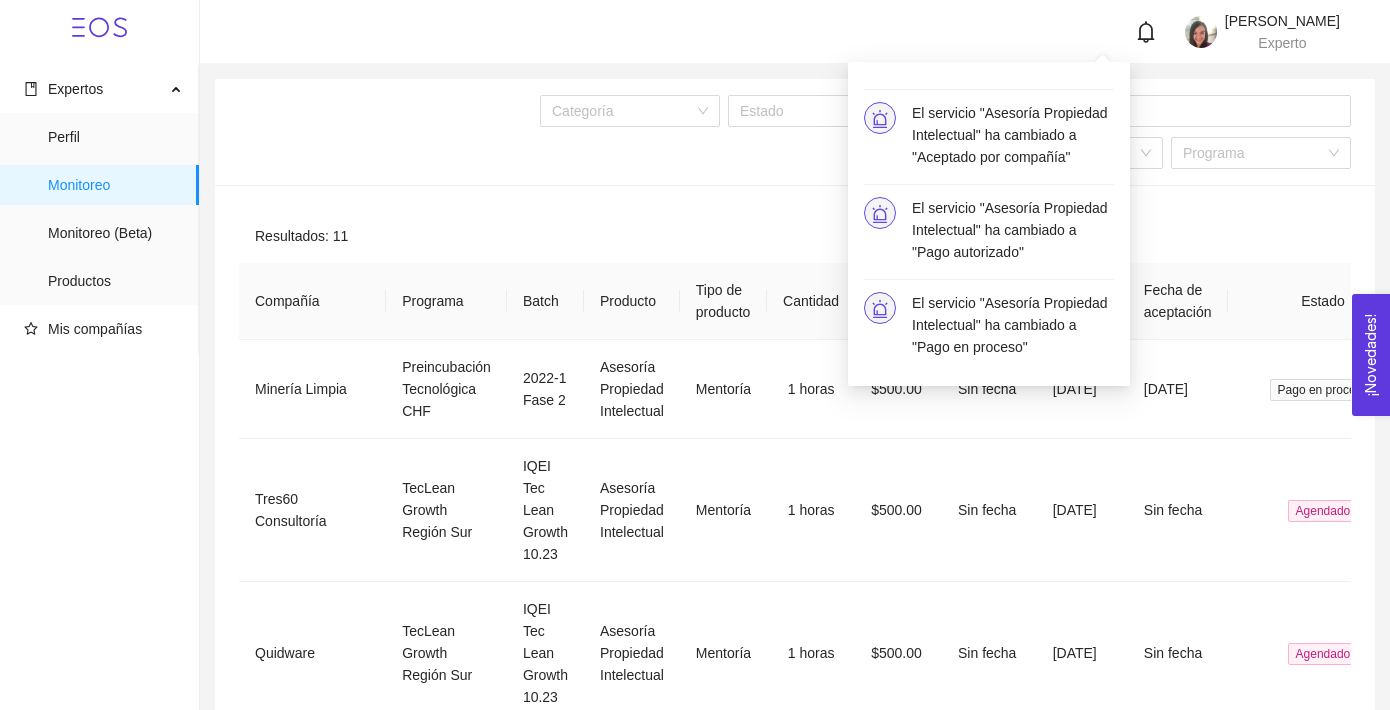 scroll, scrollTop: 810, scrollLeft: 0, axis: vertical 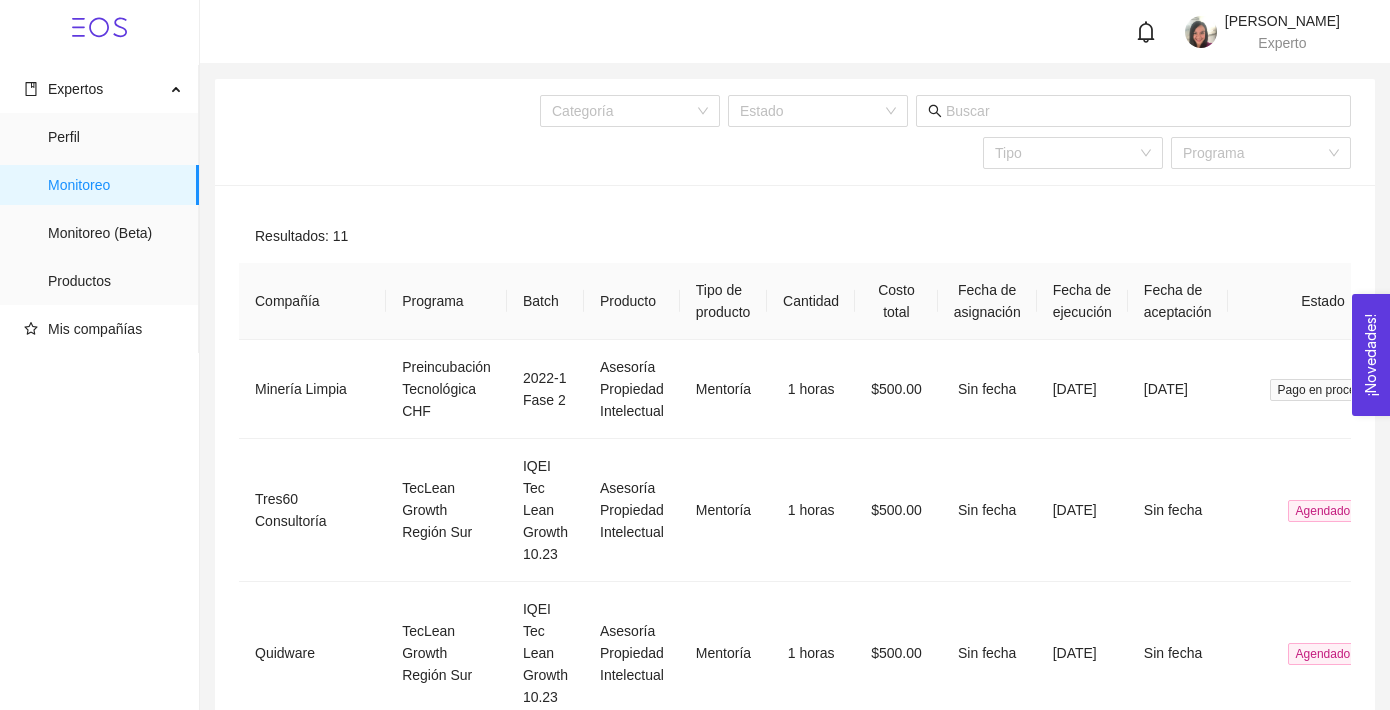 click on "Resultados: 11 Compañía Programa Batch Producto Tipo de producto Cantidad Costo total Fecha de asignación Fecha de ejecución Fecha de aceptación Estado Minería Limpia Preincubación Tecnológica CHF 2022-1 Fase 2 Asesoría Propiedad Intelectual Mentoría 1 horas $500.00 Sin fecha [DATE] [DATE] Pago en proceso Tres60 Consultoría TecLean Growth Región Sur IQEI Tec Lean Growth 10.23 Asesoría Propiedad Intelectual Mentoría 1 horas $500.00 Sin fecha [DATE] Sin fecha Agendado Quidware TecLean Growth Región Sur IQEI Tec Lean Growth 10.23 Asesoría Propiedad Intelectual Mentoría 1 horas $500.00 Sin fecha [DATE] Sin fecha Agendado Flappy TecLean Growth Región Sur IQEI Tec Lean Growth 10.23 Asesoría Propiedad Intelectual Mentoría 1 horas $500.00 Sin fecha [DATE] Sin fecha Agendado Flappy TecLean Growth Región Sur IQEI Tec Lean Growth 10.23 Asesoría Propiedad Intelectual Mentoría 1 horas $500.00 Sin fecha [DATE] [DATE] Aceptado por la Compañía [PERSON_NAME] y [PERSON_NAME] 1" at bounding box center (795, 1043) 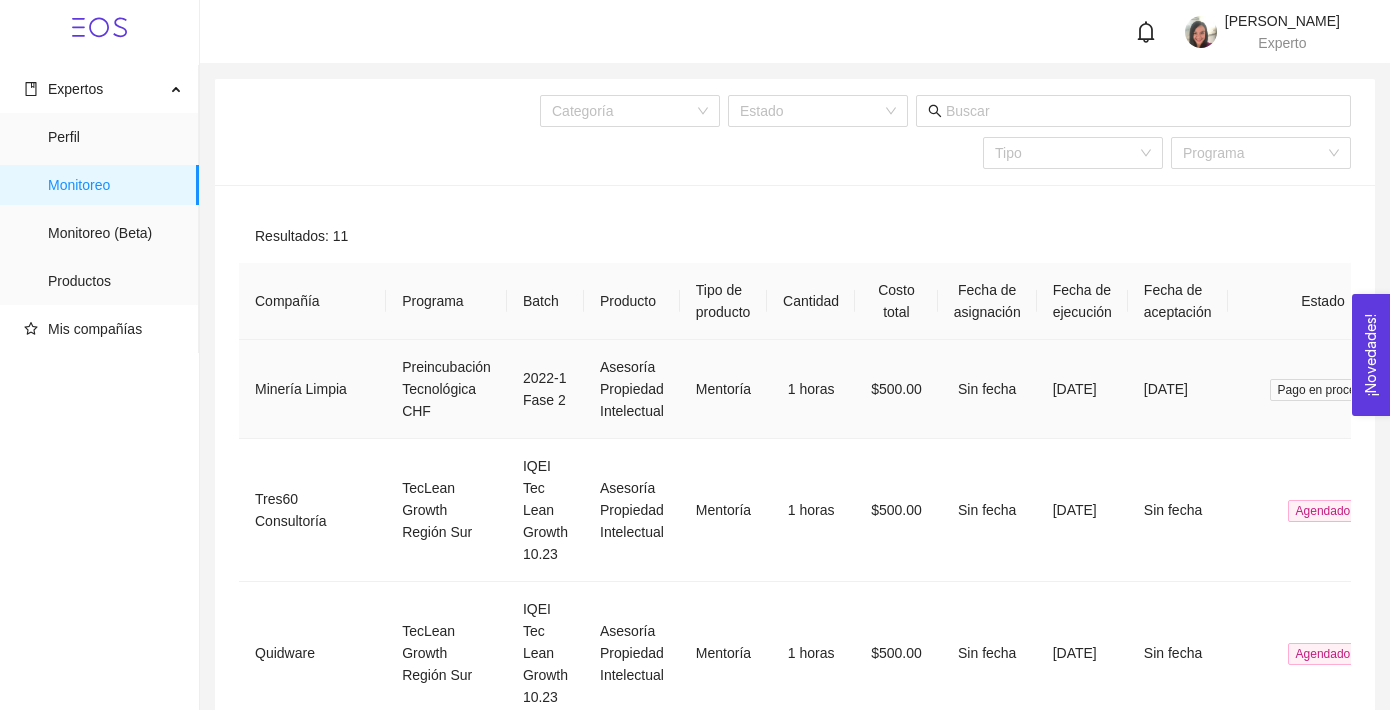 click on "Mentoría" at bounding box center (723, 389) 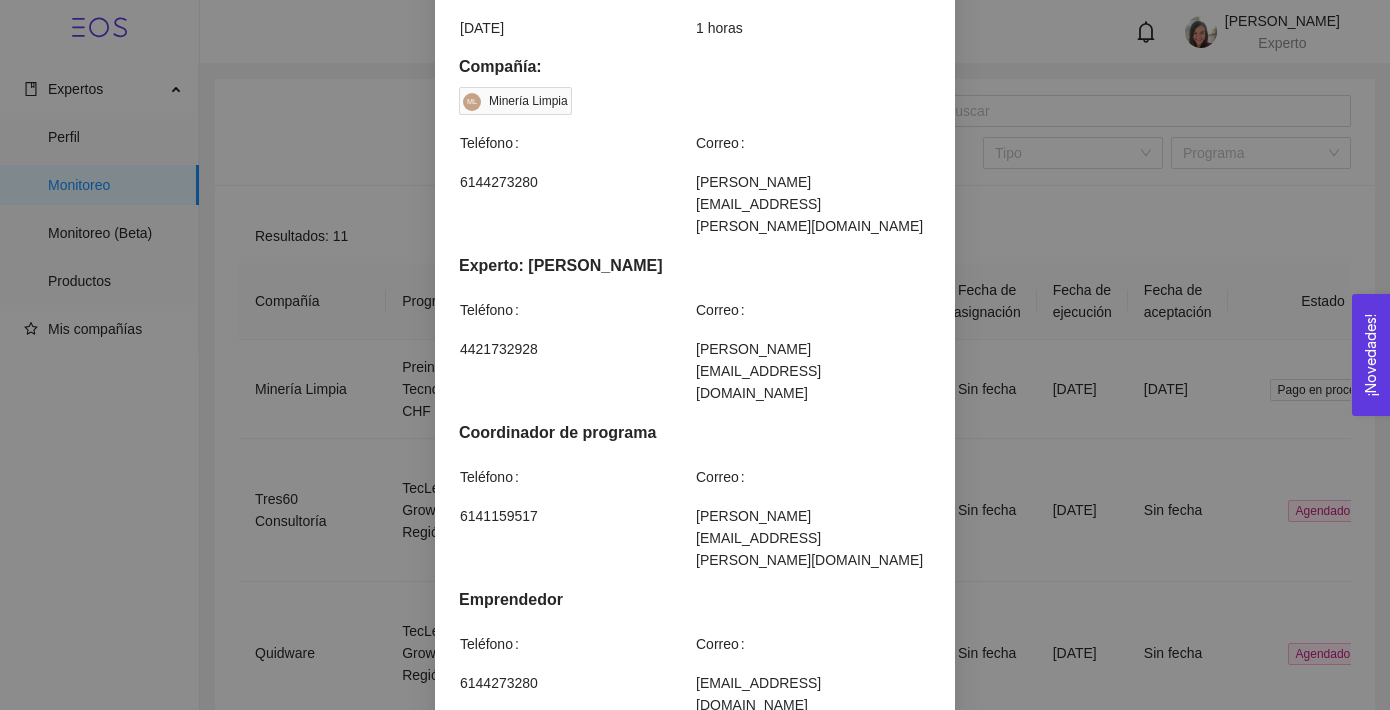 scroll, scrollTop: 767, scrollLeft: 0, axis: vertical 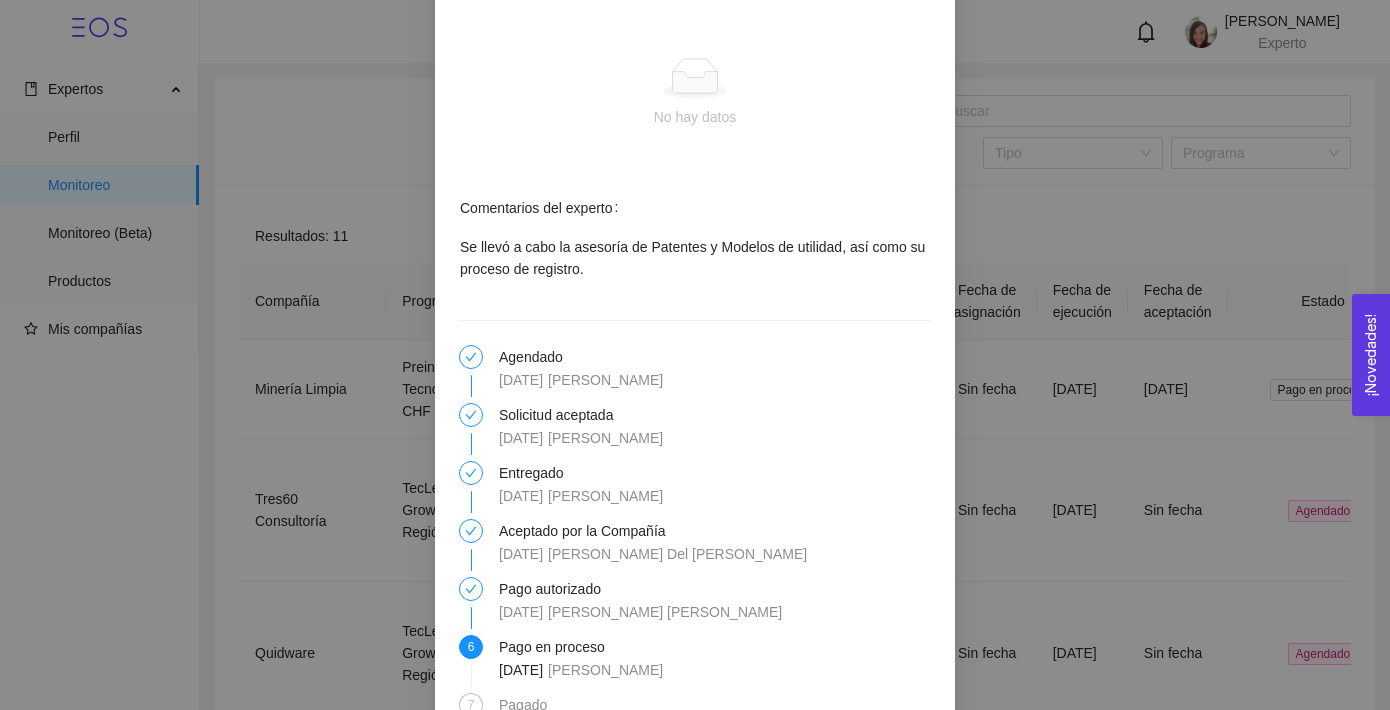 click on "Detalles de mentoría Asesoría Propiedad Intelectual Categoría Legal Costo $500.00  /   Horas Número de asignación 0 Horas asignadas Horas consumidas 1 1 Horas restantes Fecha límite de consumo N/A [DATE] Fecha de asignación Fecha seleccionada por la Compañía [DATE] [DATE] Fecha de realización Cantidad [DATE] 1 horas Compañía: ML Minería Limpia Teléfono Correo [PHONE_NUMBER] [PERSON_NAME][EMAIL_ADDRESS][PERSON_NAME][DOMAIN_NAME] Experto: [PERSON_NAME] Teléfono Correo [PHONE_NUMBER] [PERSON_NAME][EMAIL_ADDRESS][DOMAIN_NAME] Coordinador de programa Teléfono Correo [PHONE_NUMBER] [PERSON_NAME][EMAIL_ADDRESS][PERSON_NAME][DOMAIN_NAME] Emprendedor Teléfono Correo [PHONE_NUMBER] [EMAIL_ADDRESS][DOMAIN_NAME] Evento   evento.ics Resultados No hay datos Enlaces No hay datos Comentarios del experto Se llevó a cabo la asesoría de Patentes y Modelos de utilidad, así como su proceso de registro.  Agendado [DATE] [PERSON_NAME] Solicitud aceptada [DATE] [PERSON_NAME] Entregado [DATE] 6 7" at bounding box center (695, 355) 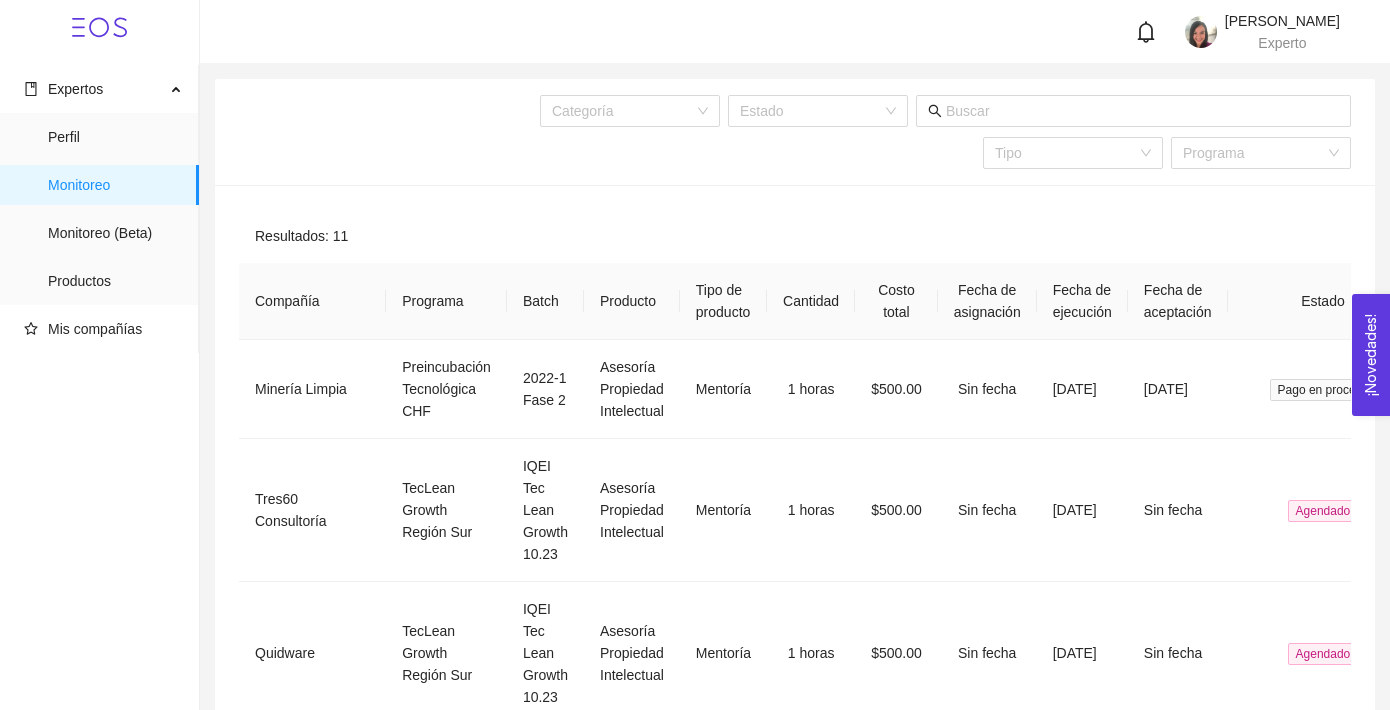 scroll, scrollTop: 1738, scrollLeft: 0, axis: vertical 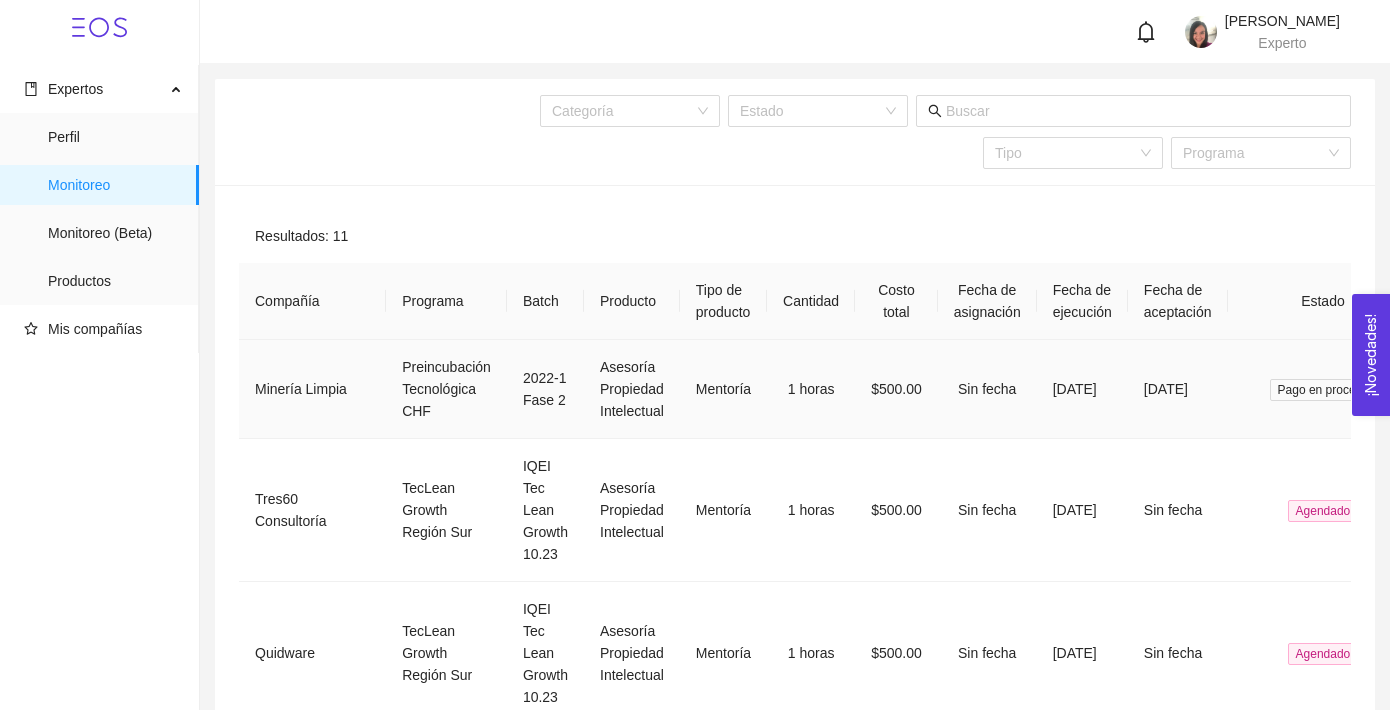 click on "Preincubación Tecnológica CHF" at bounding box center (446, 389) 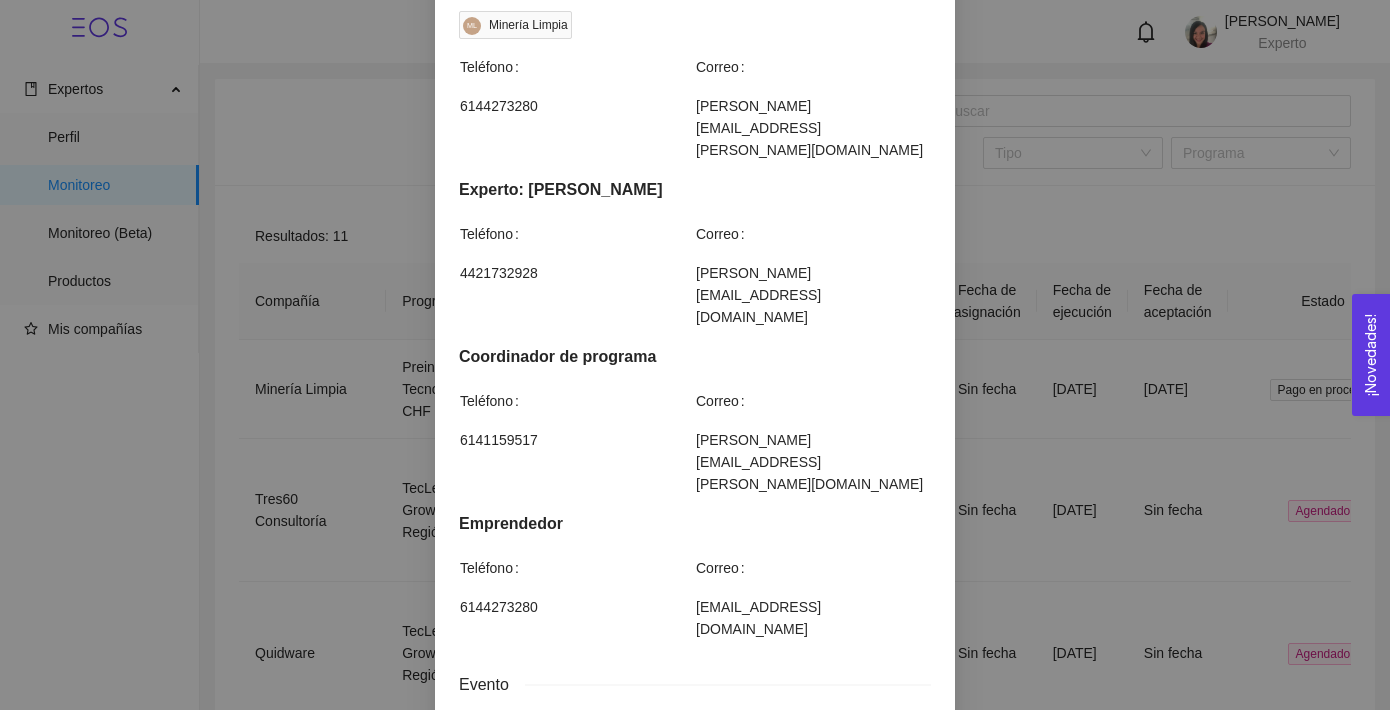 scroll, scrollTop: 809, scrollLeft: 0, axis: vertical 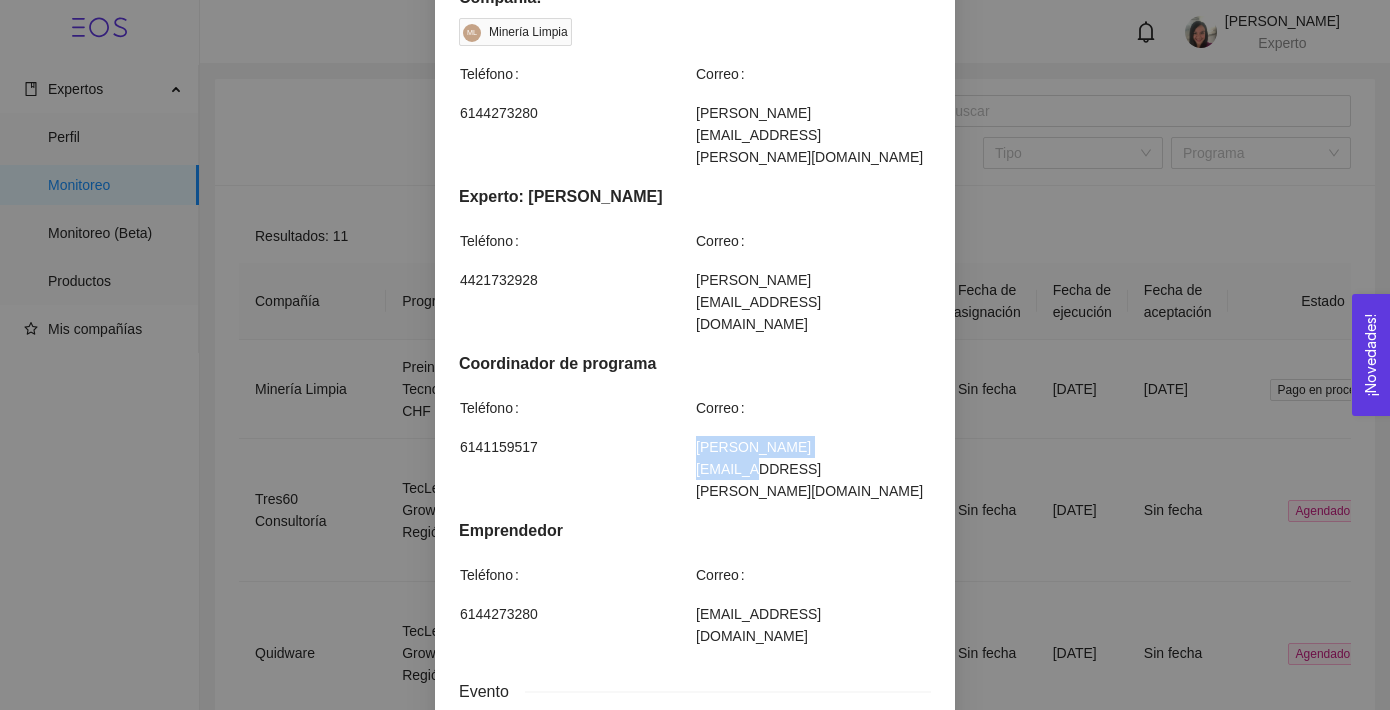 drag, startPoint x: 851, startPoint y: 380, endPoint x: 695, endPoint y: 377, distance: 156.02884 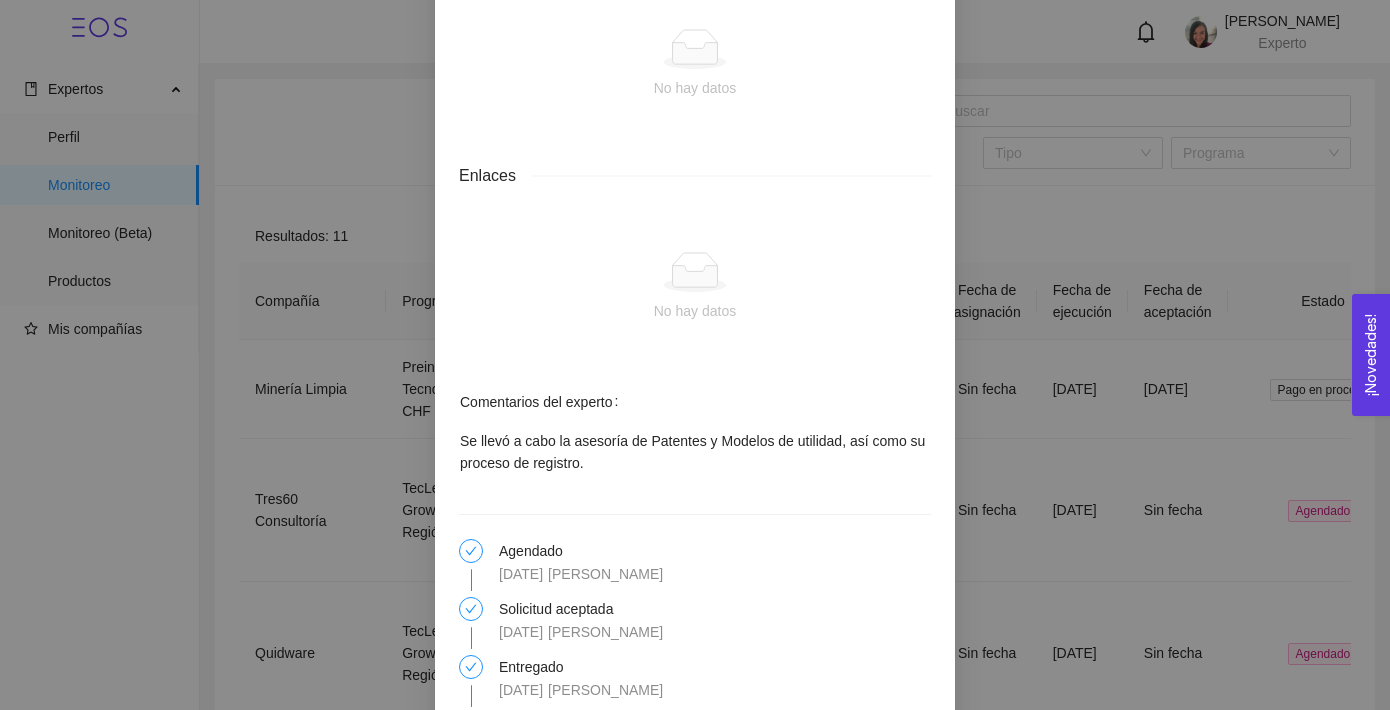 scroll, scrollTop: 1838, scrollLeft: 0, axis: vertical 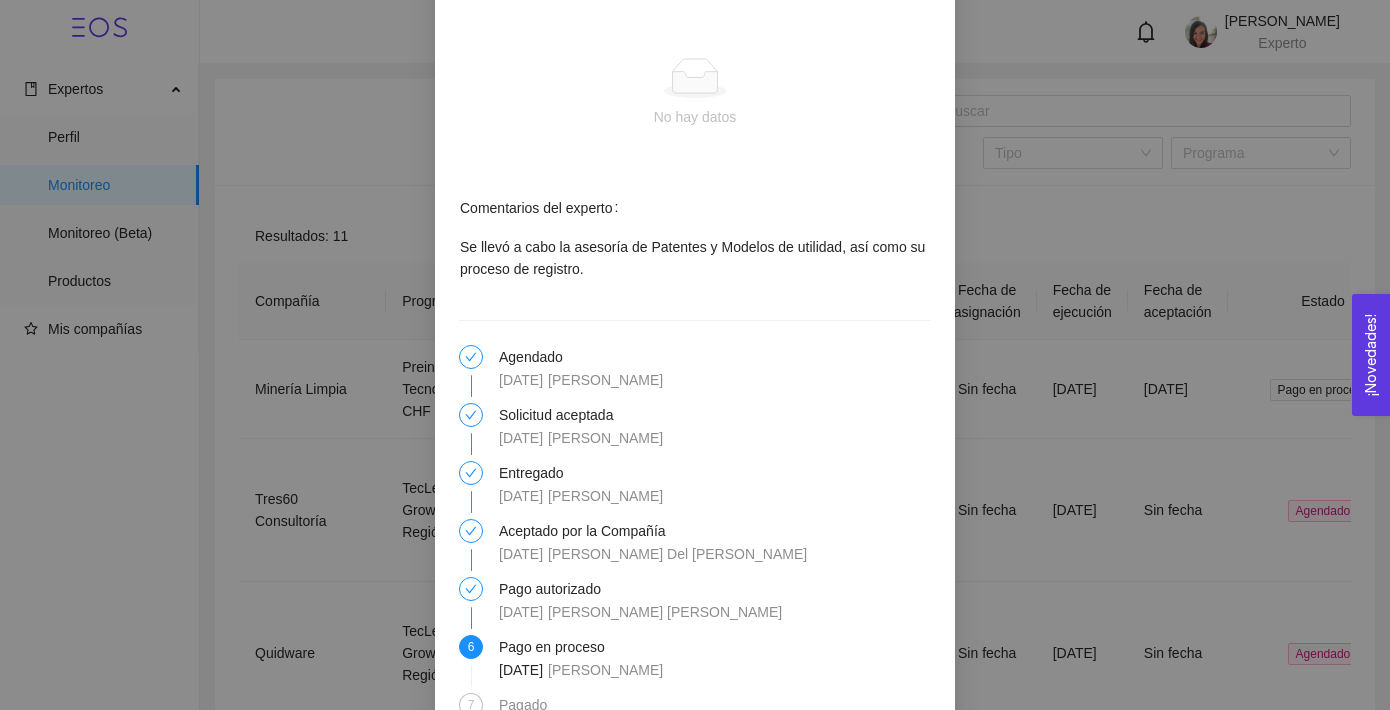click on "Detalles de mentoría Asesoría Propiedad Intelectual Categoría Legal Costo $500.00  /   Horas Número de asignación 0 Horas asignadas Horas consumidas 1 1 Horas restantes Fecha límite de consumo N/A [DATE] Fecha de asignación Fecha seleccionada por la Compañía [DATE] [DATE] Fecha de realización Cantidad [DATE] 1 horas Compañía: ML Minería Limpia Teléfono Correo [PHONE_NUMBER] [PERSON_NAME][EMAIL_ADDRESS][PERSON_NAME][DOMAIN_NAME] Experto: [PERSON_NAME] Teléfono Correo [PHONE_NUMBER] [PERSON_NAME][EMAIL_ADDRESS][DOMAIN_NAME] Coordinador de programa Teléfono Correo [PHONE_NUMBER] [PERSON_NAME][EMAIL_ADDRESS][PERSON_NAME][DOMAIN_NAME] Emprendedor Teléfono Correo [PHONE_NUMBER] [EMAIL_ADDRESS][DOMAIN_NAME] Evento   evento.ics Resultados No hay datos Enlaces No hay datos Comentarios del experto Se llevó a cabo la asesoría de Patentes y Modelos de utilidad, así como su proceso de registro.  Agendado [DATE] [PERSON_NAME] Solicitud aceptada [DATE] [PERSON_NAME] Entregado [DATE] 6 7" at bounding box center (695, 355) 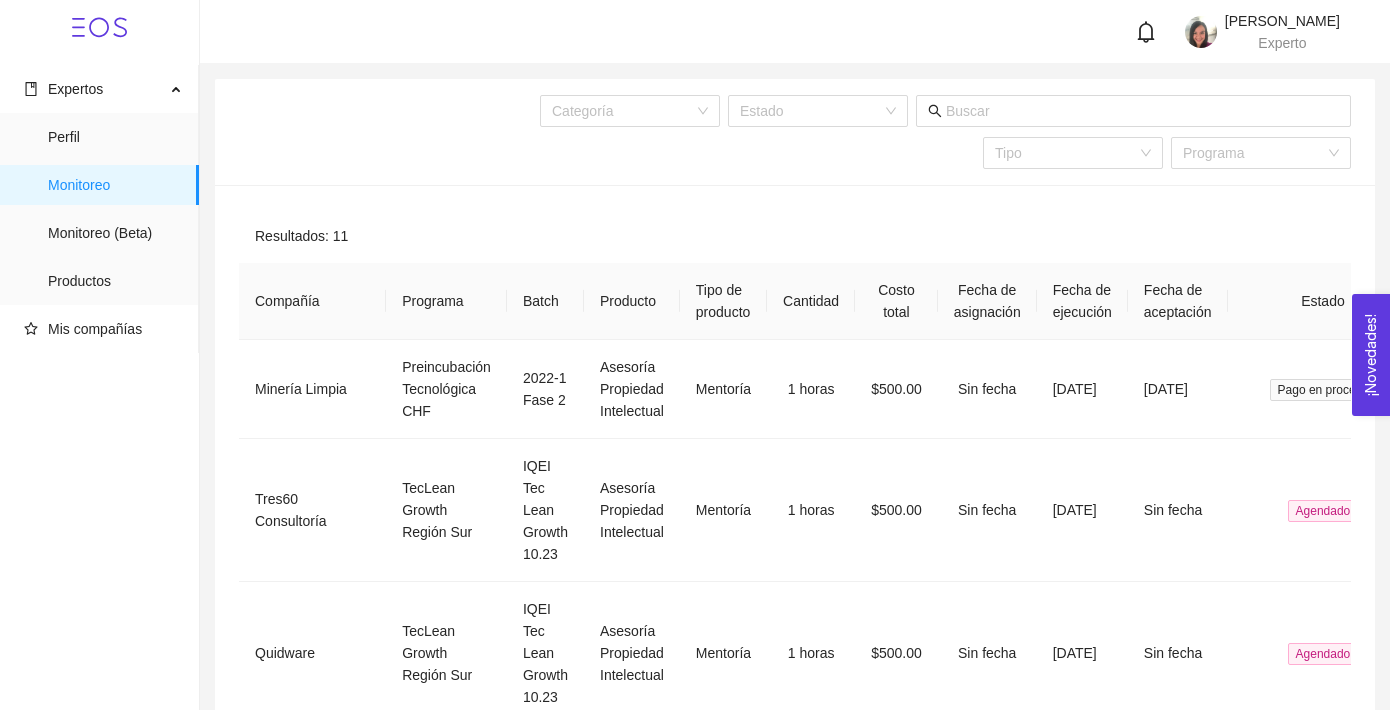 scroll, scrollTop: 1738, scrollLeft: 0, axis: vertical 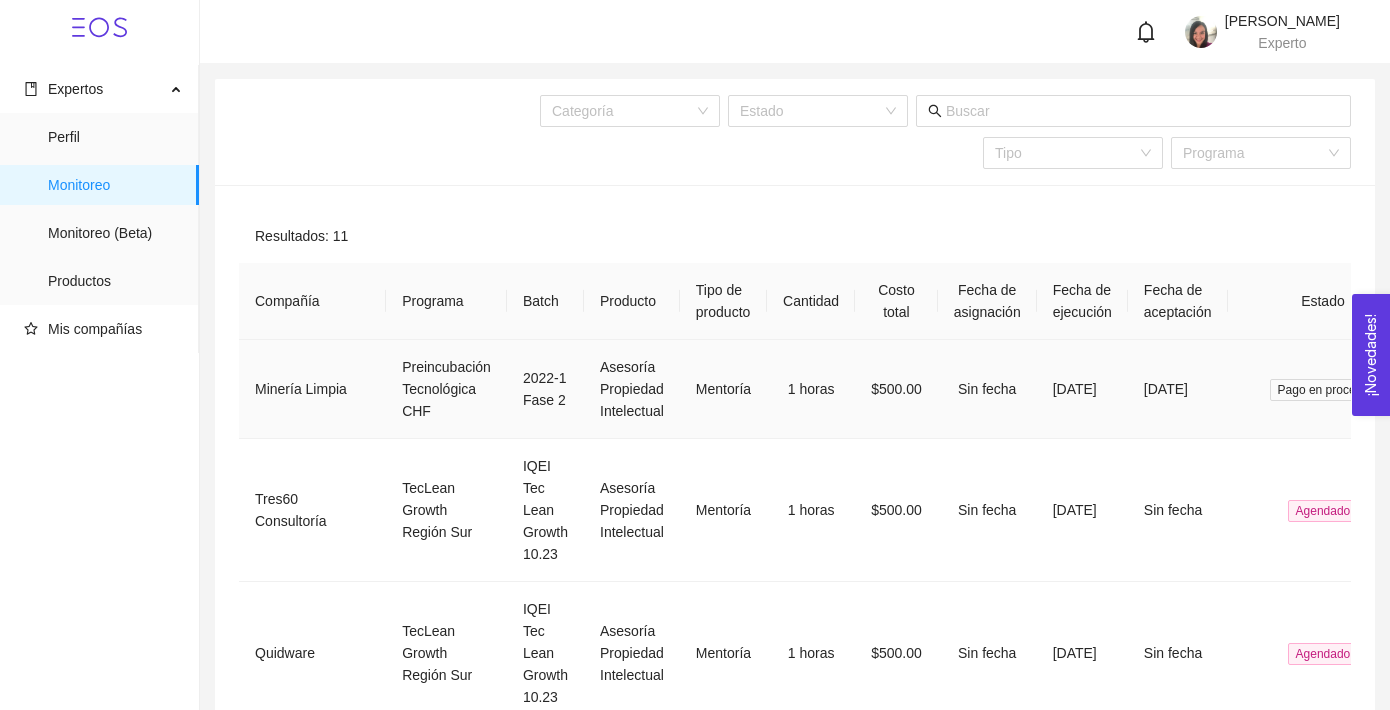 click on "Asesoría Propiedad Intelectual" at bounding box center (632, 389) 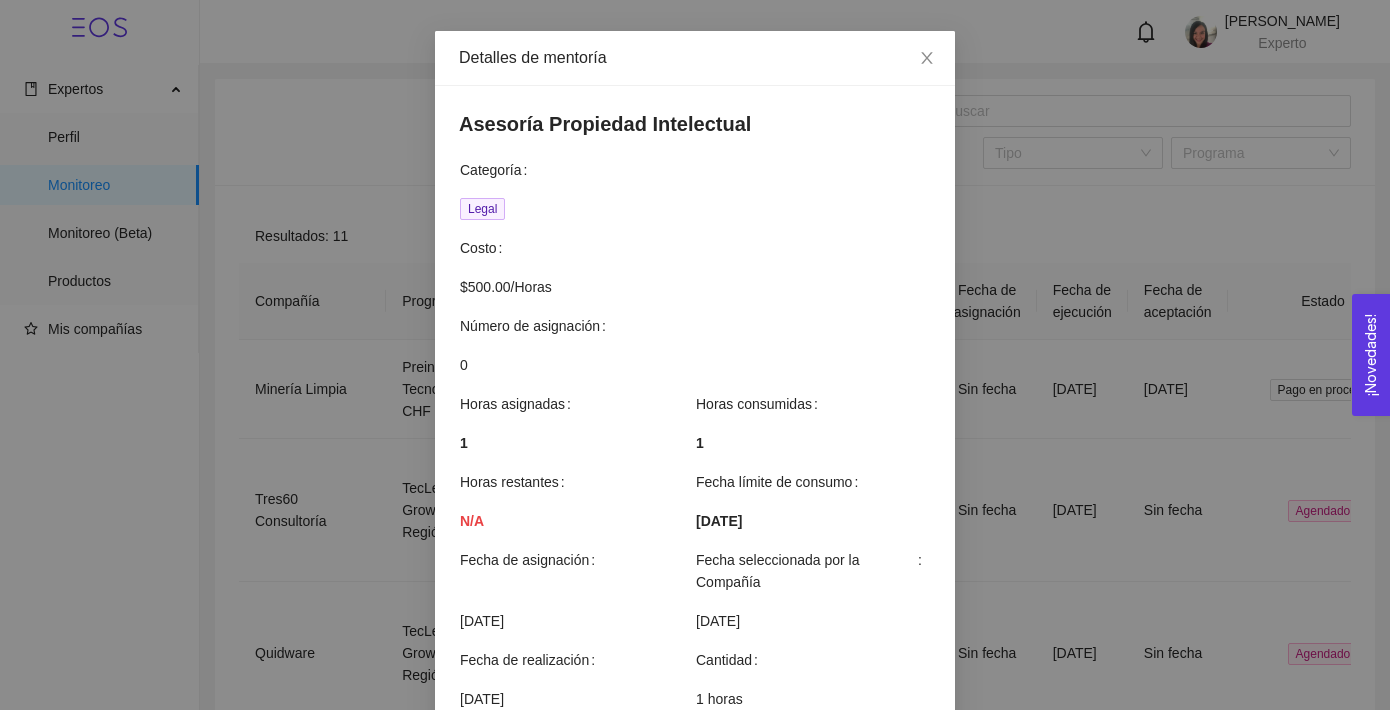 scroll, scrollTop: 0, scrollLeft: 0, axis: both 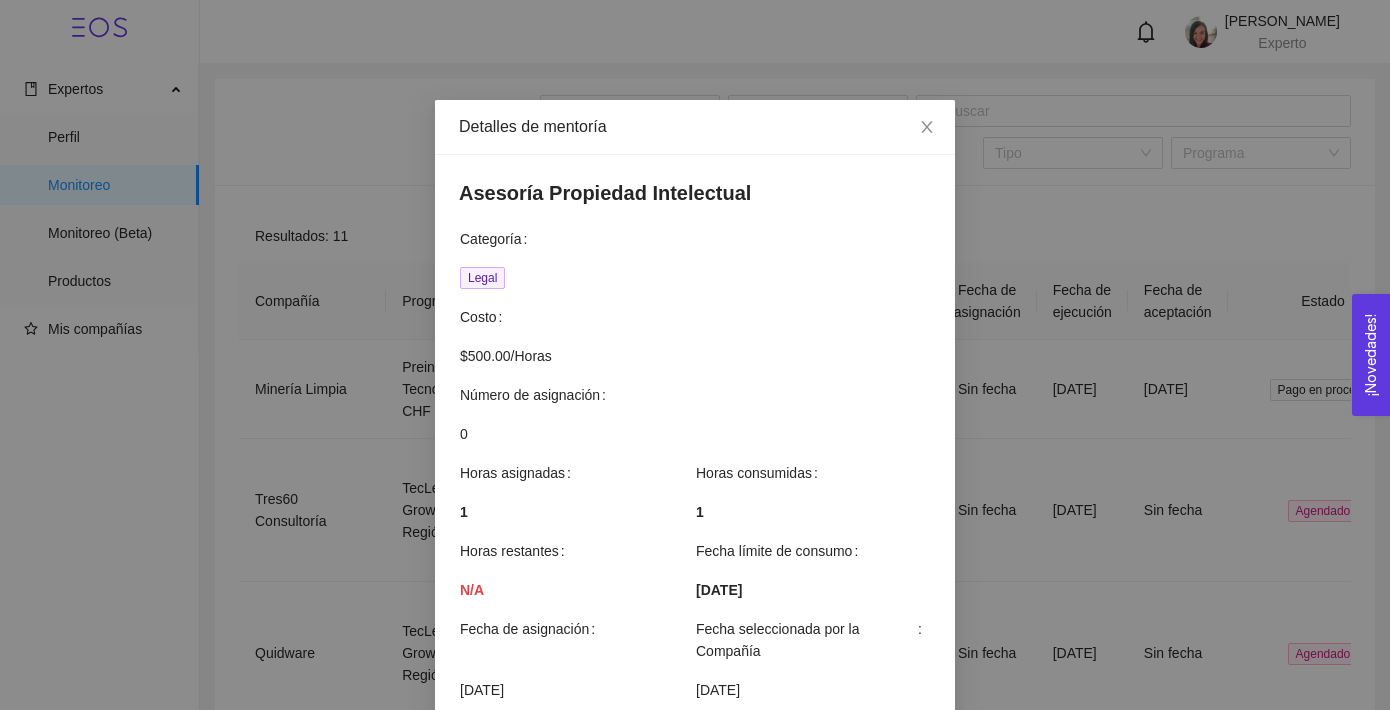 click on "Detalles de mentoría Asesoría Propiedad Intelectual Categoría Legal Costo $500.00  /   Horas Número de asignación 0 Horas asignadas Horas consumidas 1 1 Horas restantes Fecha límite de consumo N/A [DATE] Fecha de asignación Fecha seleccionada por la Compañía [DATE] [DATE] Fecha de realización Cantidad [DATE] 1 horas Compañía: ML Minería Limpia Teléfono Correo [PHONE_NUMBER] [PERSON_NAME][EMAIL_ADDRESS][PERSON_NAME][DOMAIN_NAME] Experto: [PERSON_NAME] Teléfono Correo [PHONE_NUMBER] [PERSON_NAME][EMAIL_ADDRESS][DOMAIN_NAME] Coordinador de programa Teléfono Correo [PHONE_NUMBER] [PERSON_NAME][EMAIL_ADDRESS][PERSON_NAME][DOMAIN_NAME] Emprendedor Teléfono Correo [PHONE_NUMBER] [EMAIL_ADDRESS][DOMAIN_NAME] Evento   evento.ics Resultados No hay datos Enlaces No hay datos Comentarios del experto Se llevó a cabo la asesoría de Patentes y Modelos de utilidad, así como su proceso de registro.  Agendado [DATE] [PERSON_NAME] Solicitud aceptada [DATE] [PERSON_NAME] Entregado [DATE] 6 7" at bounding box center (695, 355) 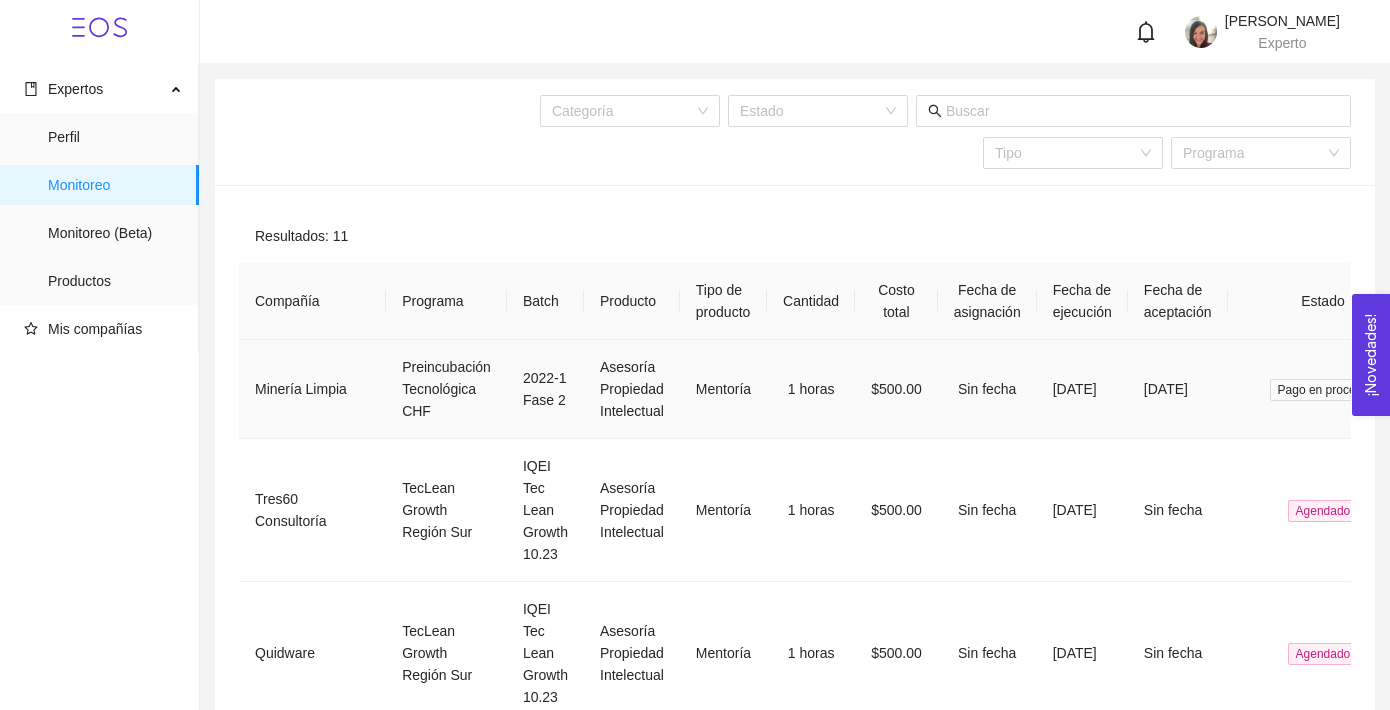 click on "Preincubación Tecnológica CHF" at bounding box center [446, 389] 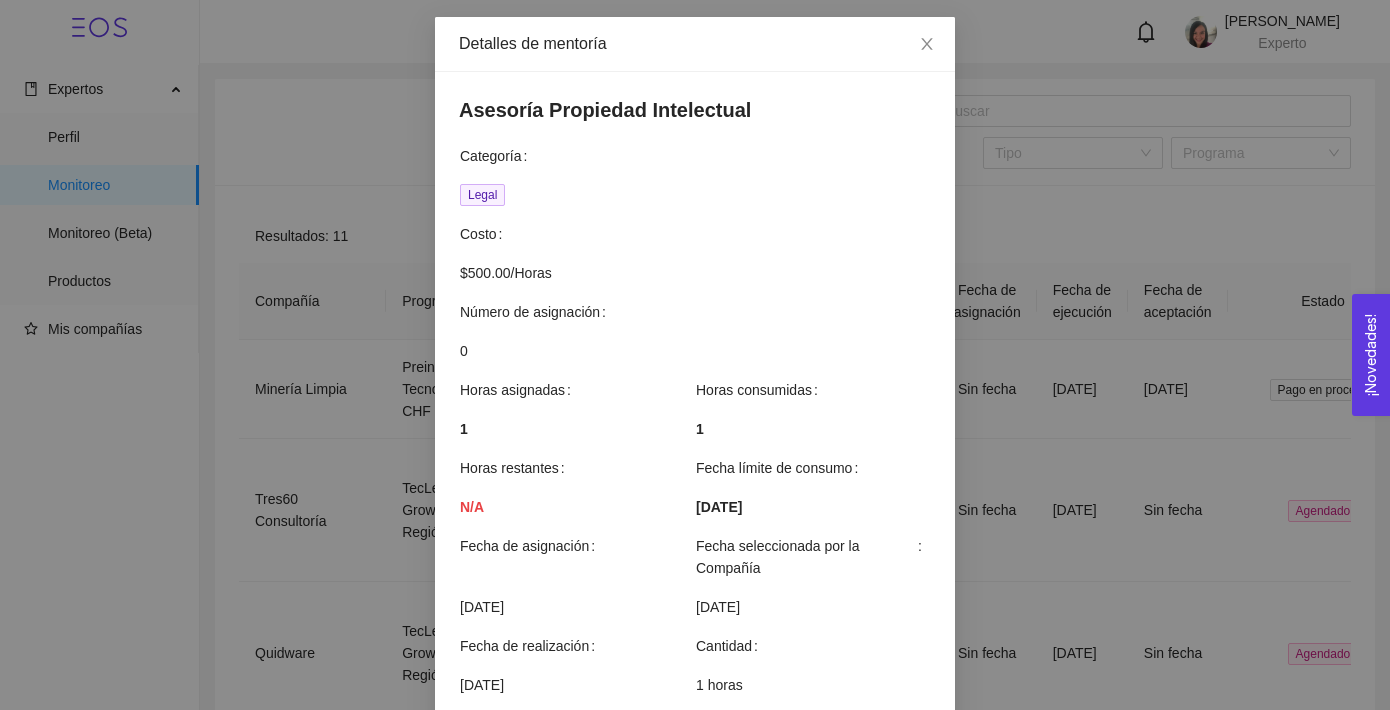 scroll, scrollTop: 0, scrollLeft: 0, axis: both 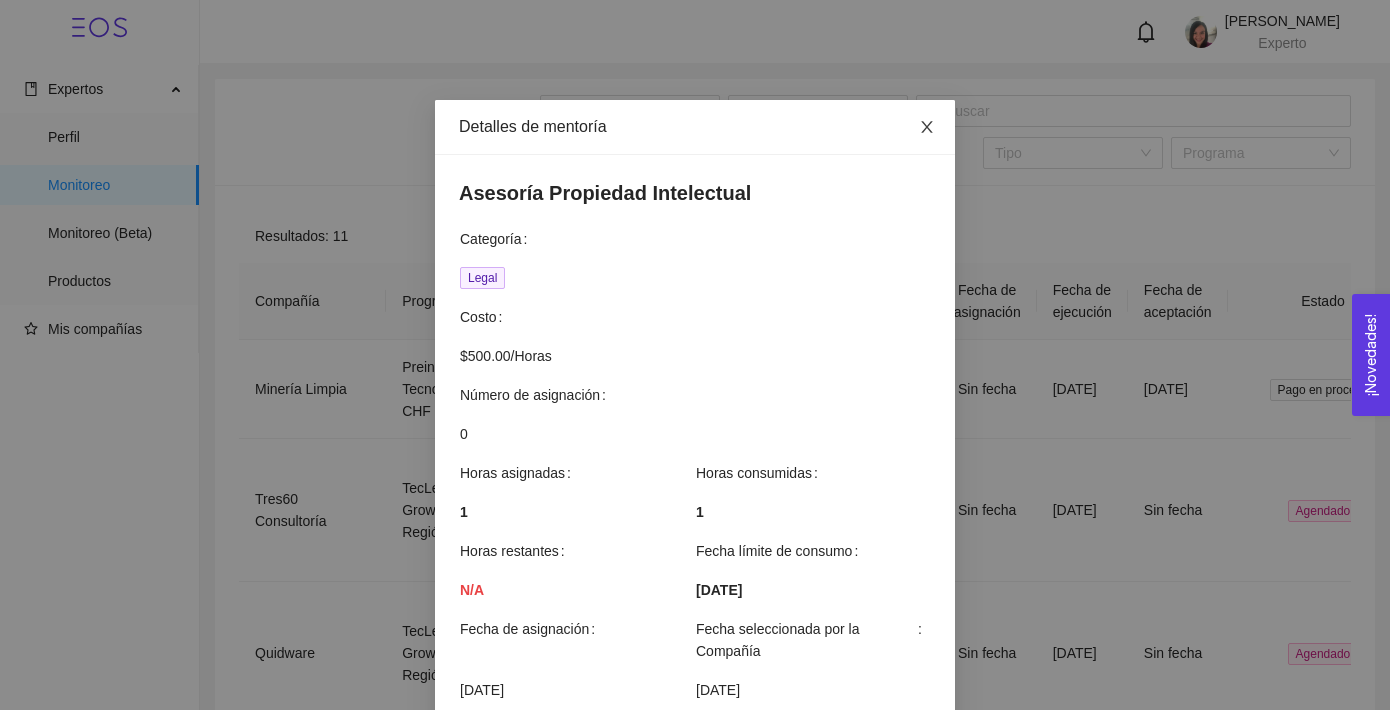 click 